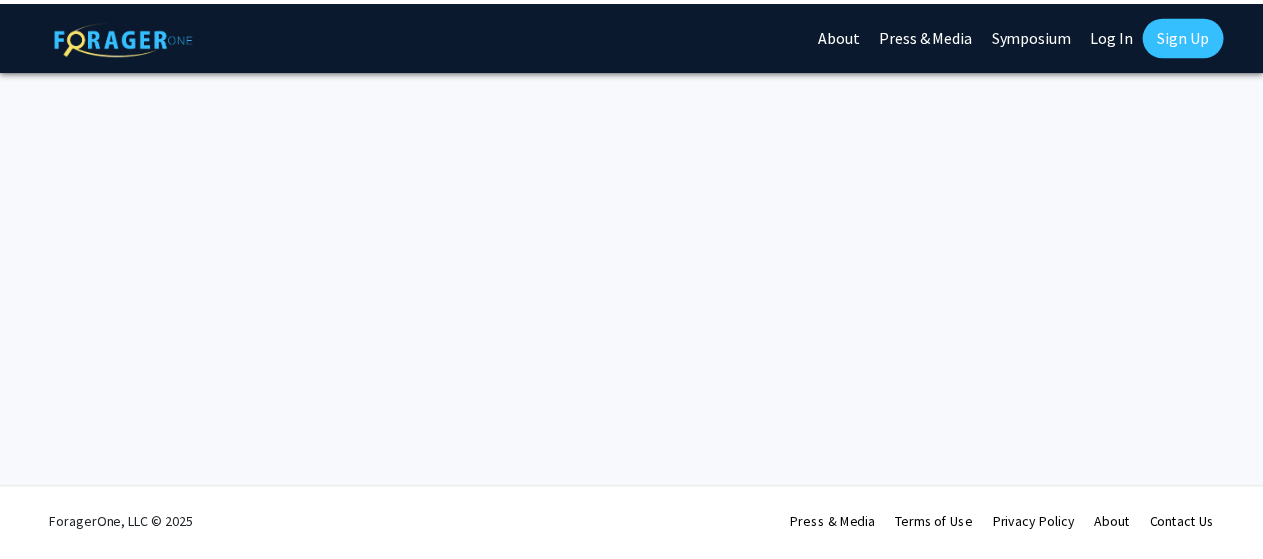 scroll, scrollTop: 0, scrollLeft: 0, axis: both 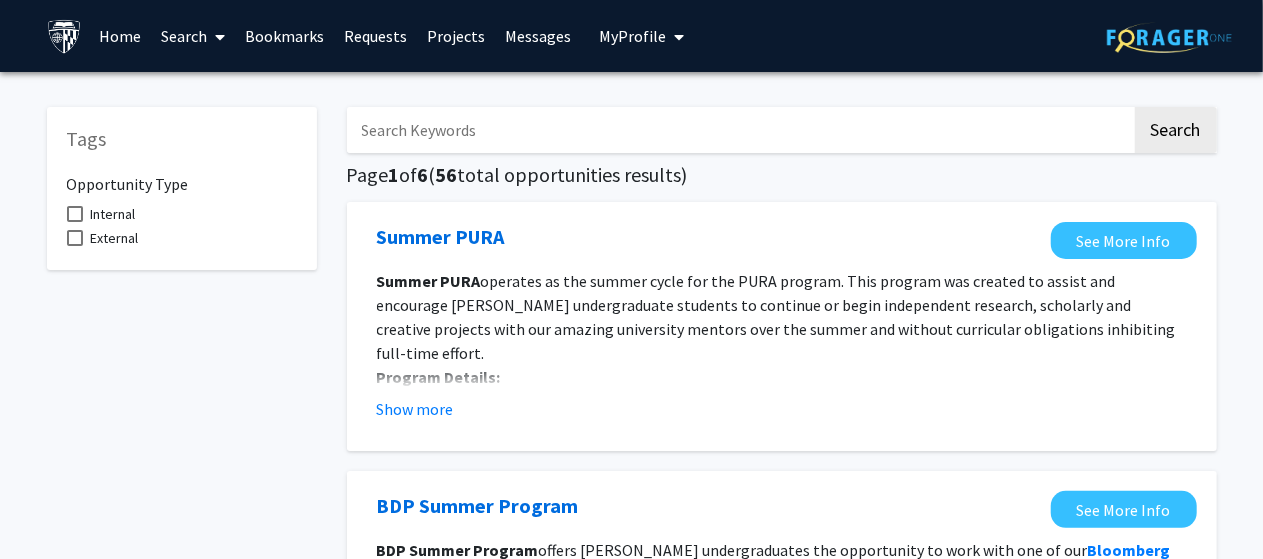 click at bounding box center (739, 130) 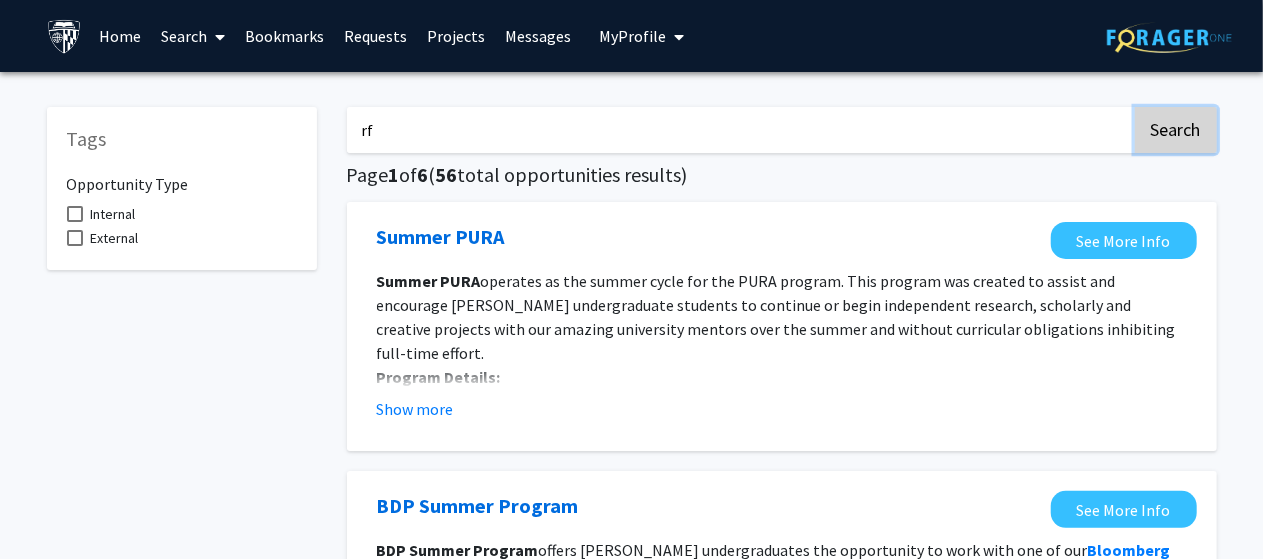click on "Search" 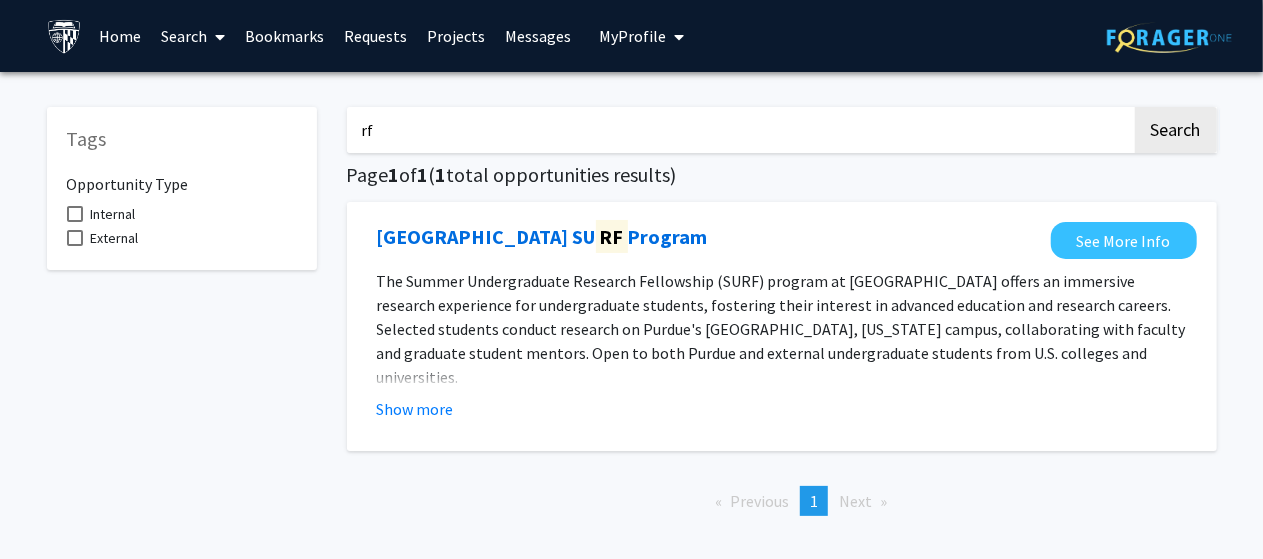 click on "rf" at bounding box center (739, 130) 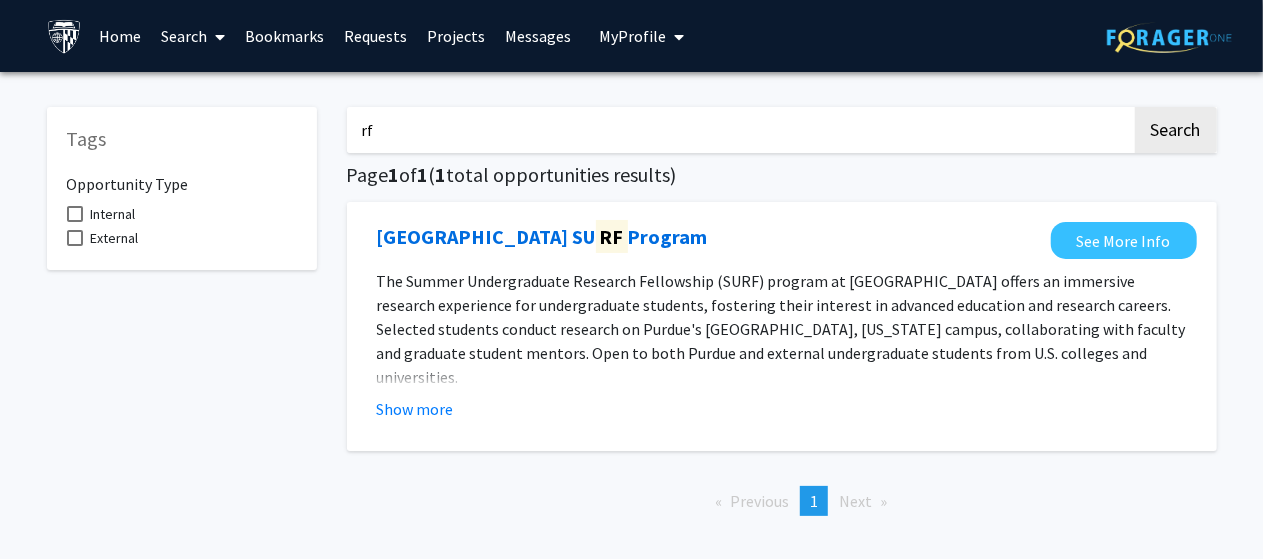 type on "r" 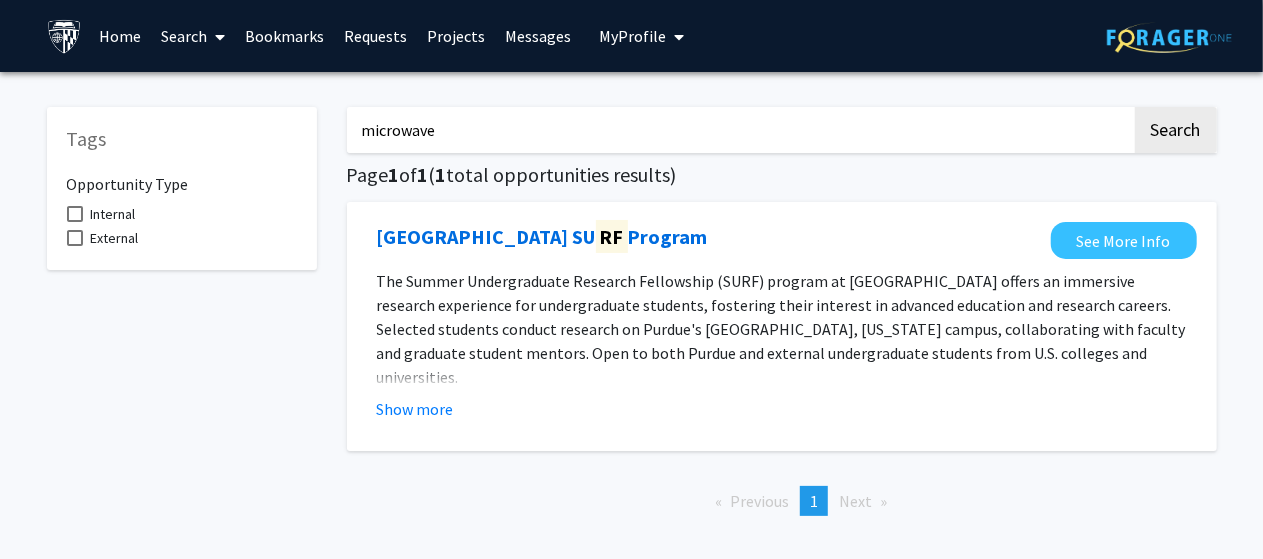 click on "Search" 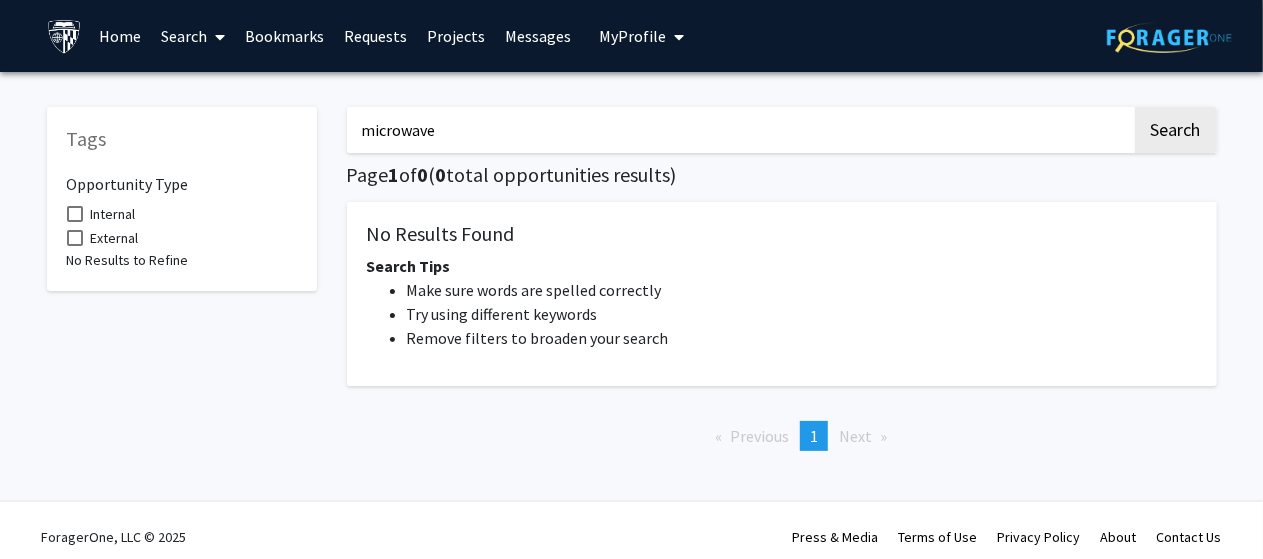 click on "microwave" at bounding box center (739, 130) 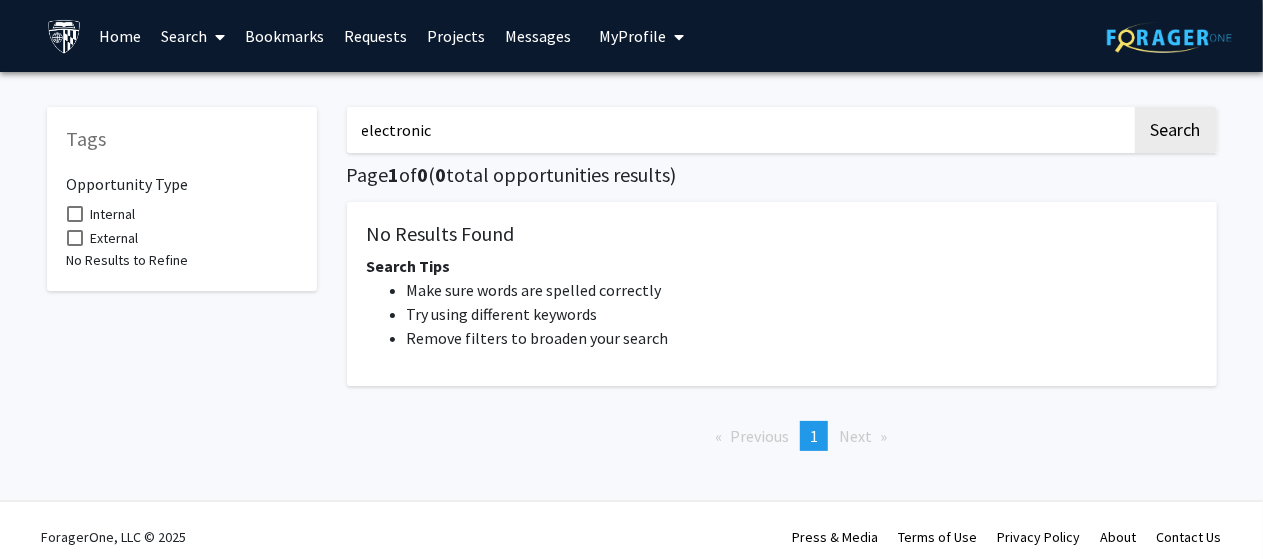 type on "electronic" 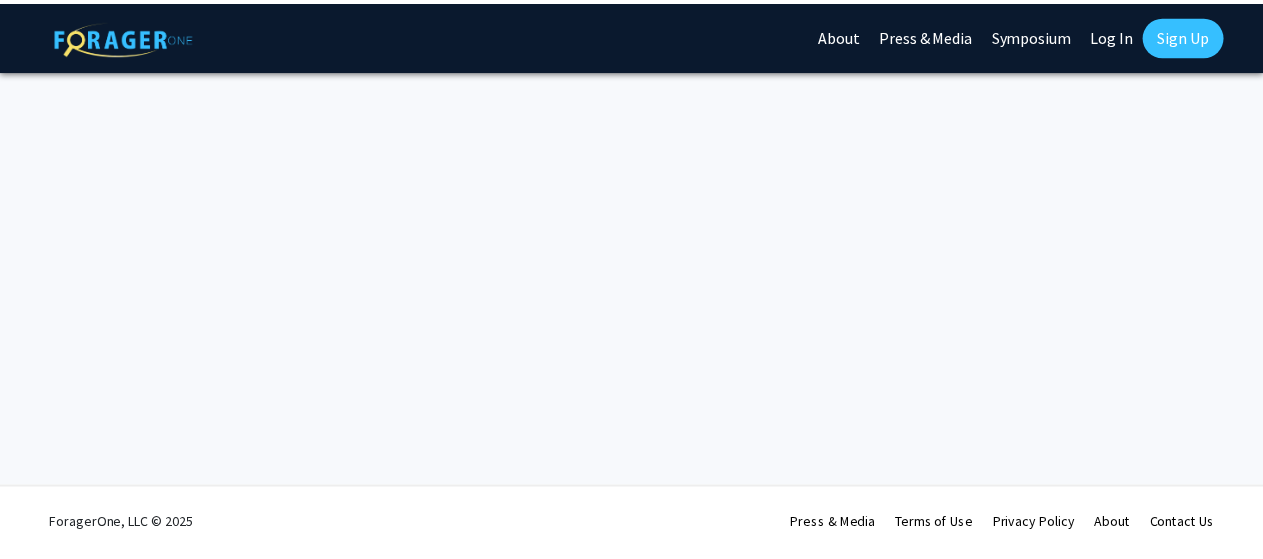 scroll, scrollTop: 0, scrollLeft: 0, axis: both 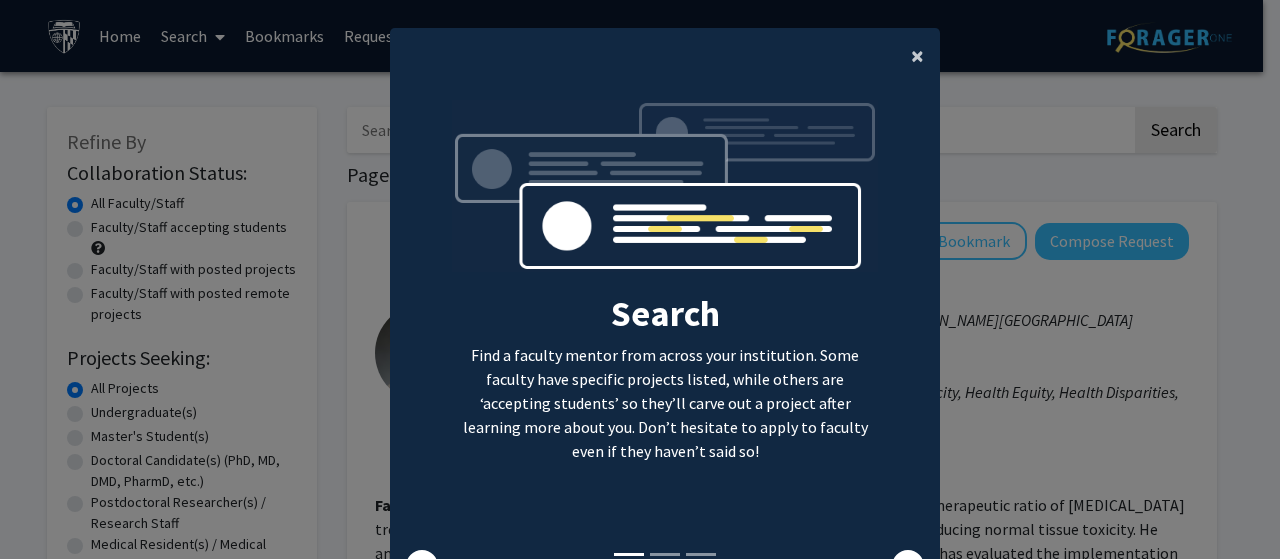 click on "×" 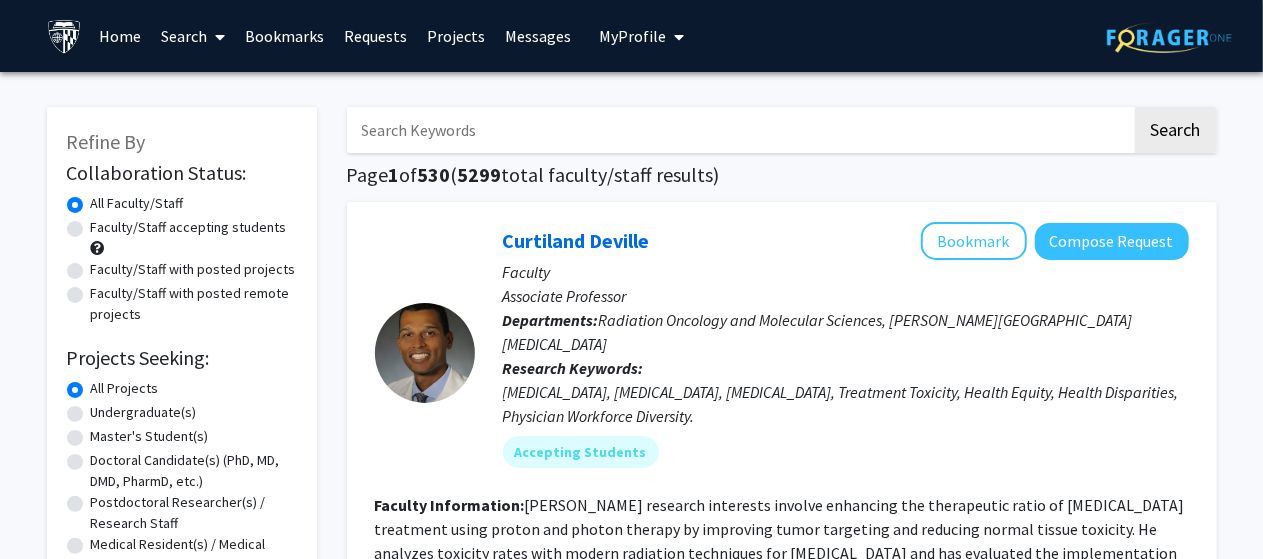 click at bounding box center (739, 130) 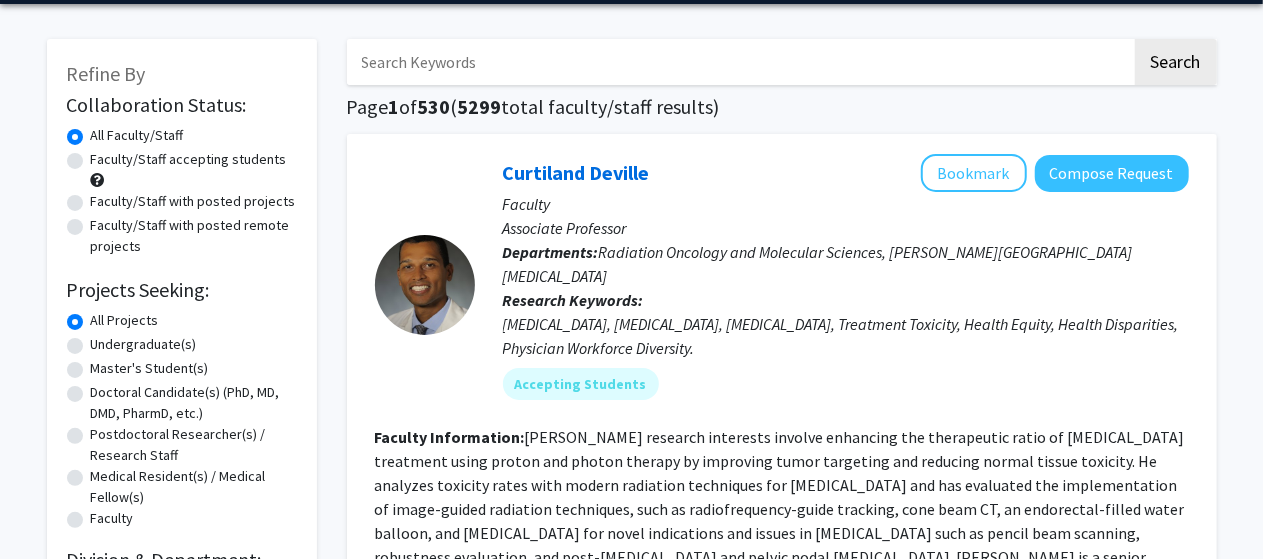 scroll, scrollTop: 100, scrollLeft: 0, axis: vertical 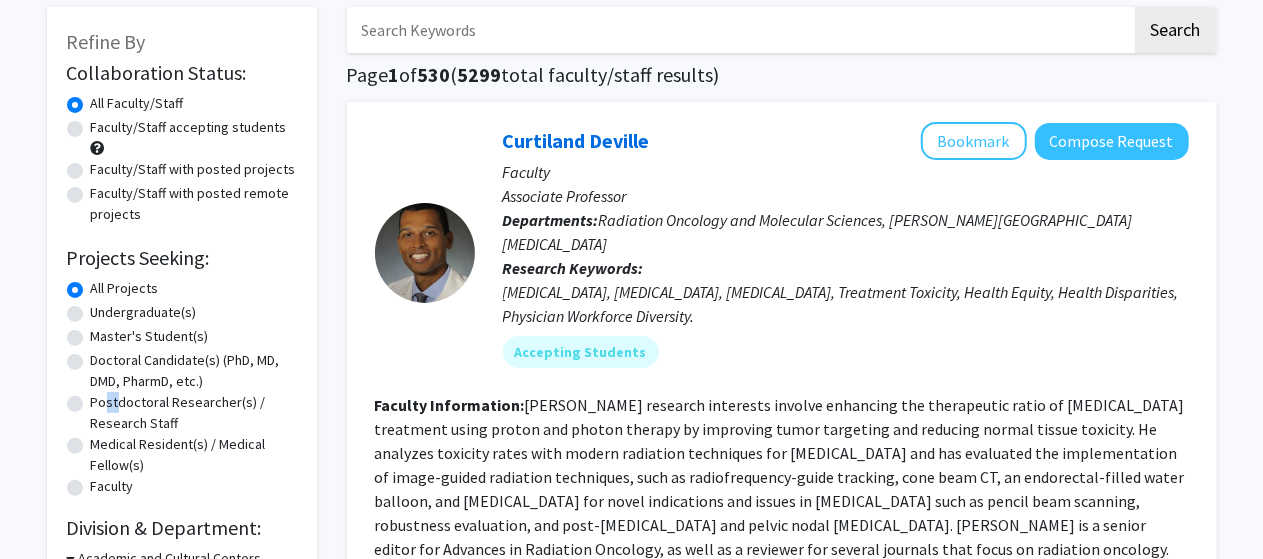 click on "Postdoctoral Researcher(s) / Research Staff" 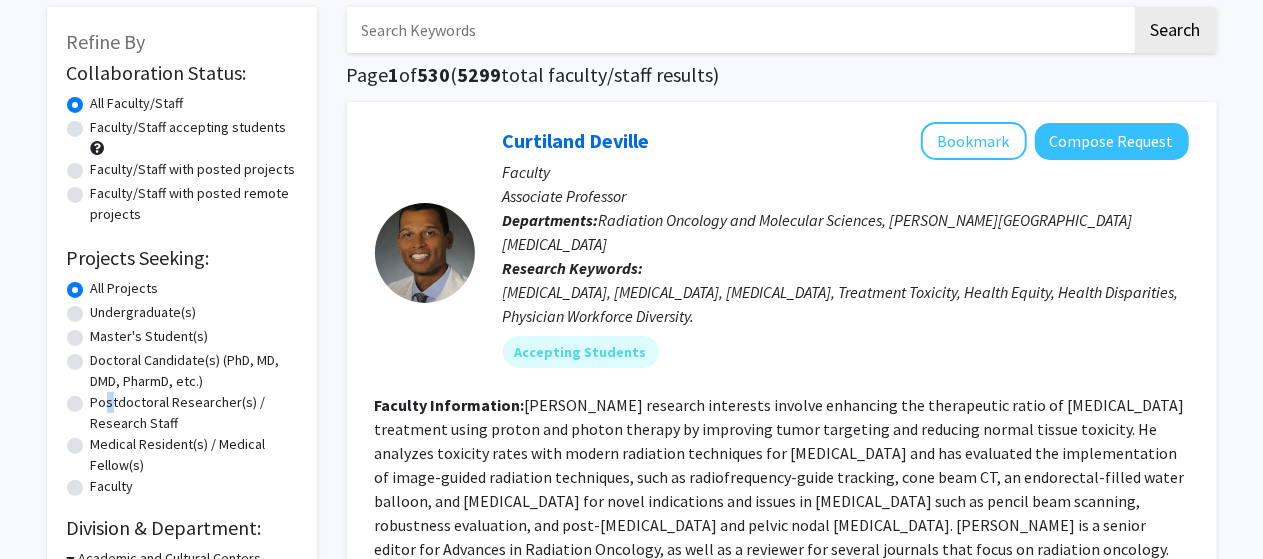 click on "Postdoctoral Researcher(s) / Research Staff" 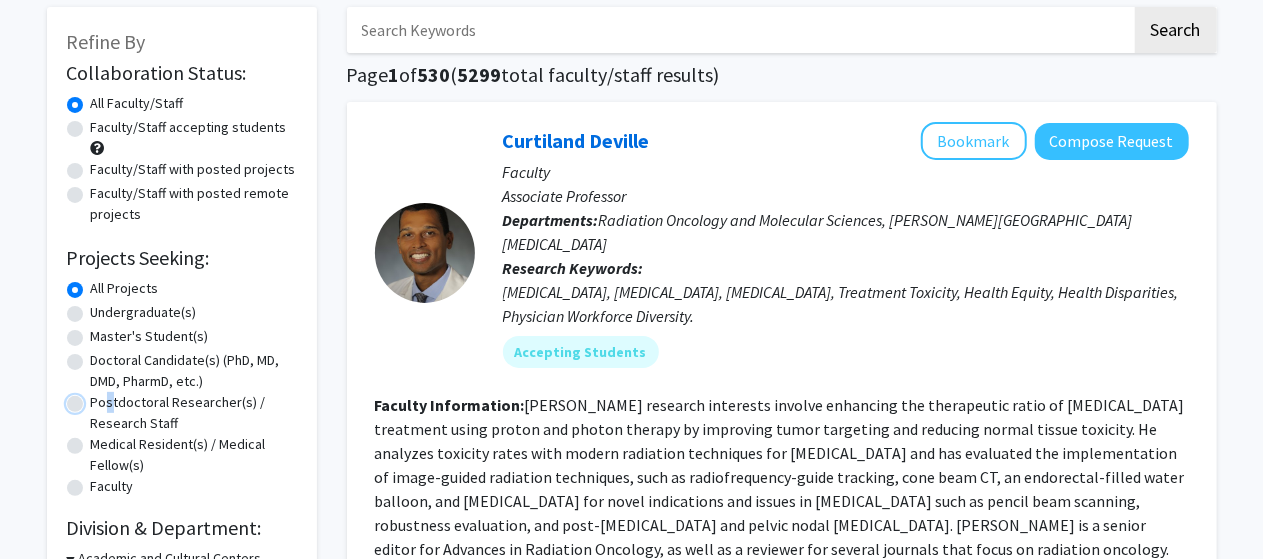 click on "Postdoctoral Researcher(s) / Research Staff" at bounding box center [97, 398] 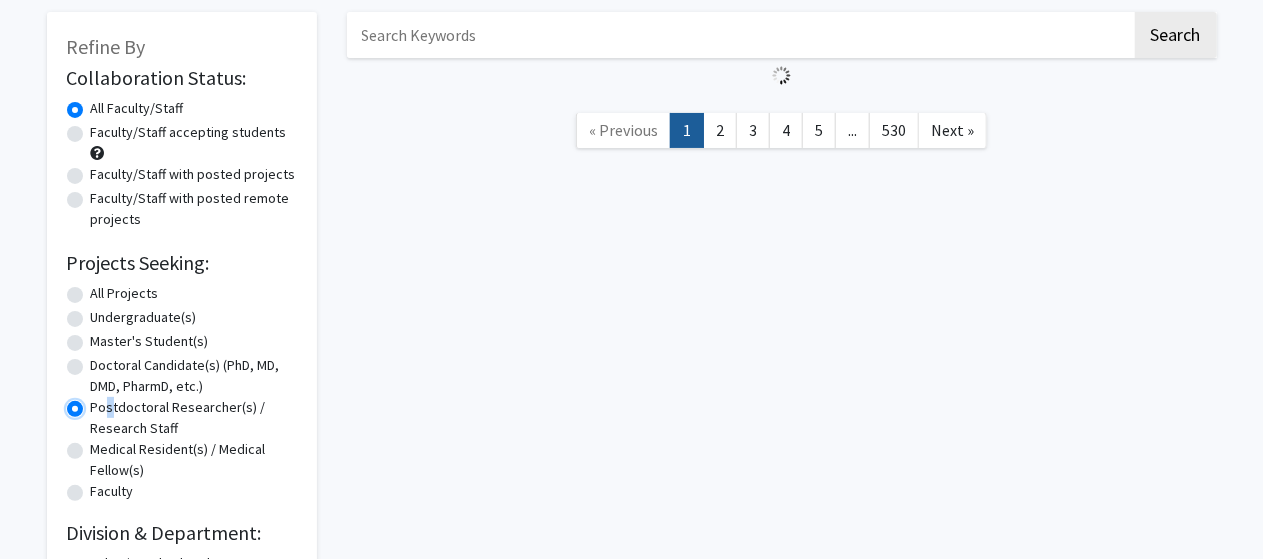 scroll, scrollTop: 200, scrollLeft: 0, axis: vertical 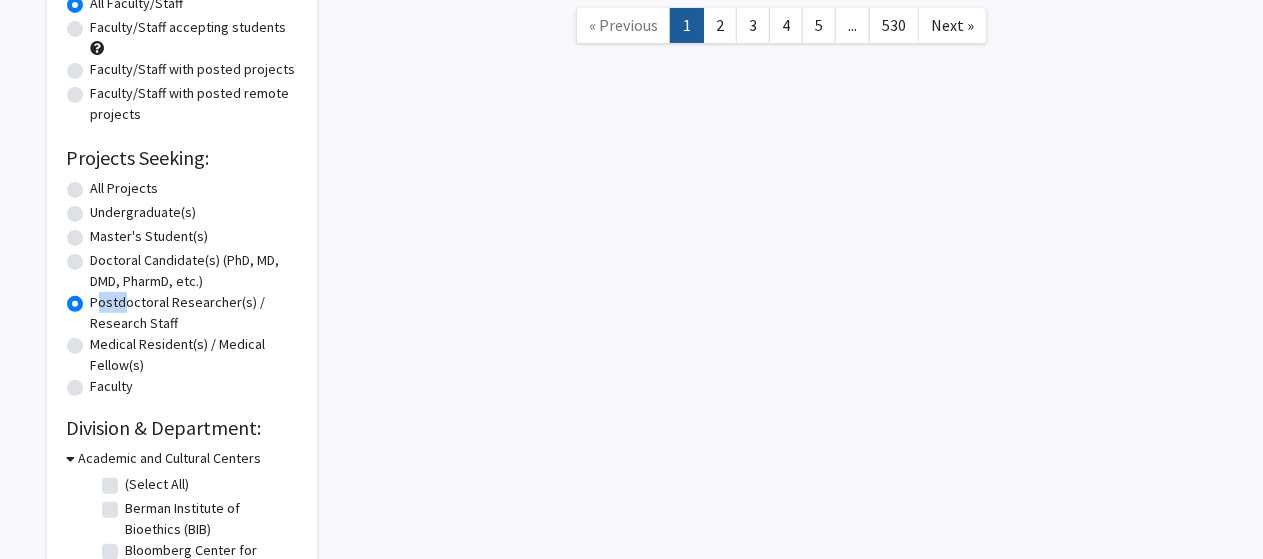 drag, startPoint x: 90, startPoint y: 295, endPoint x: 130, endPoint y: 300, distance: 40.311287 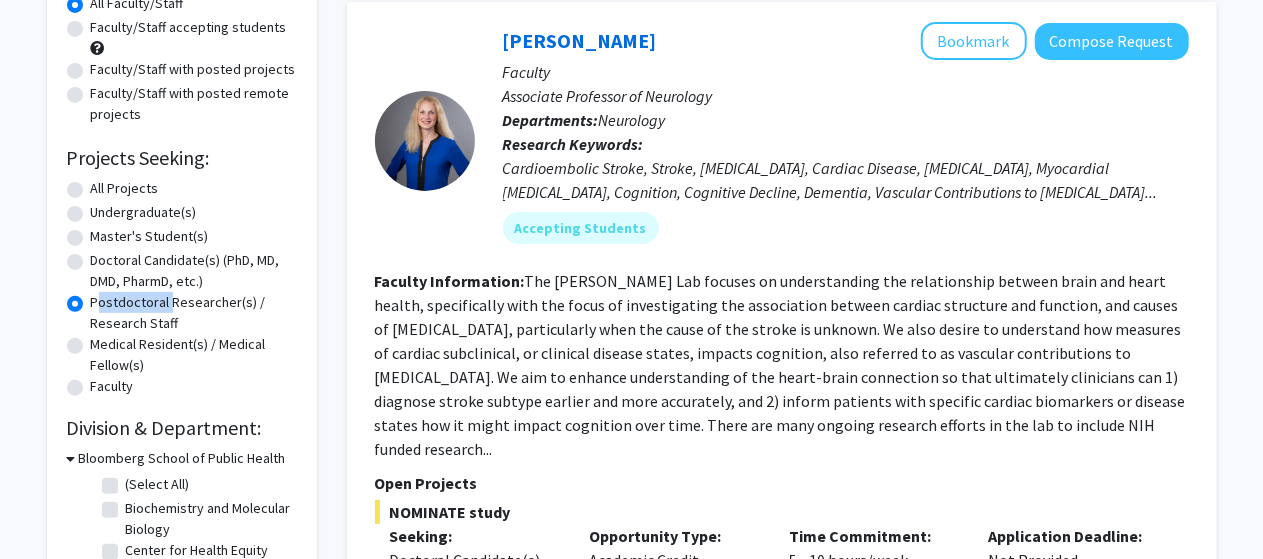 drag, startPoint x: 165, startPoint y: 296, endPoint x: 92, endPoint y: 309, distance: 74.1485 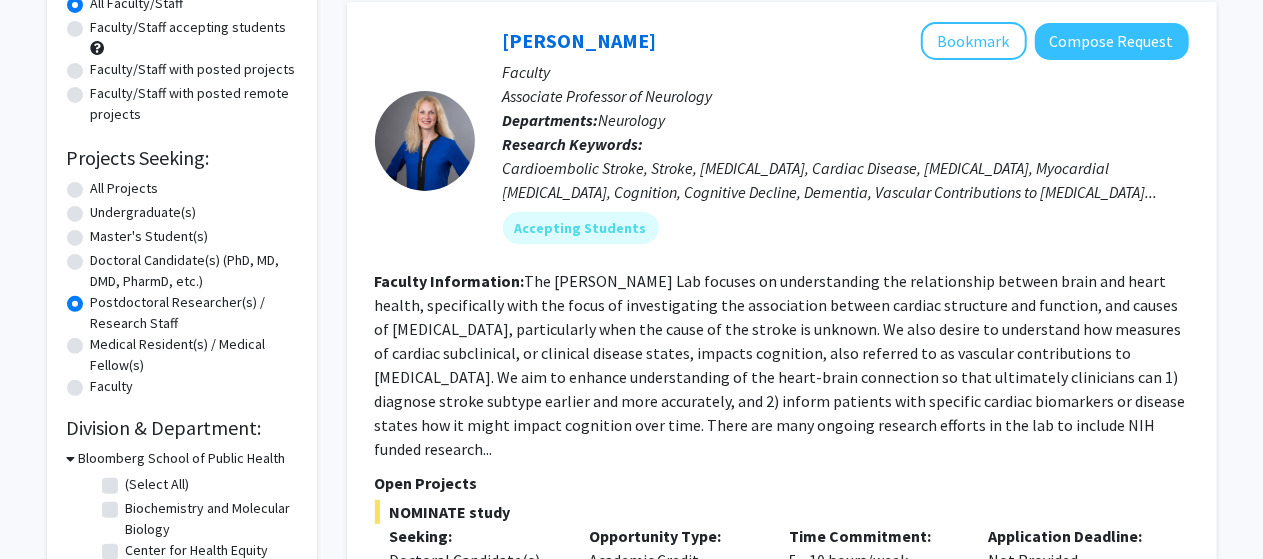 click on "Master's Student(s)" 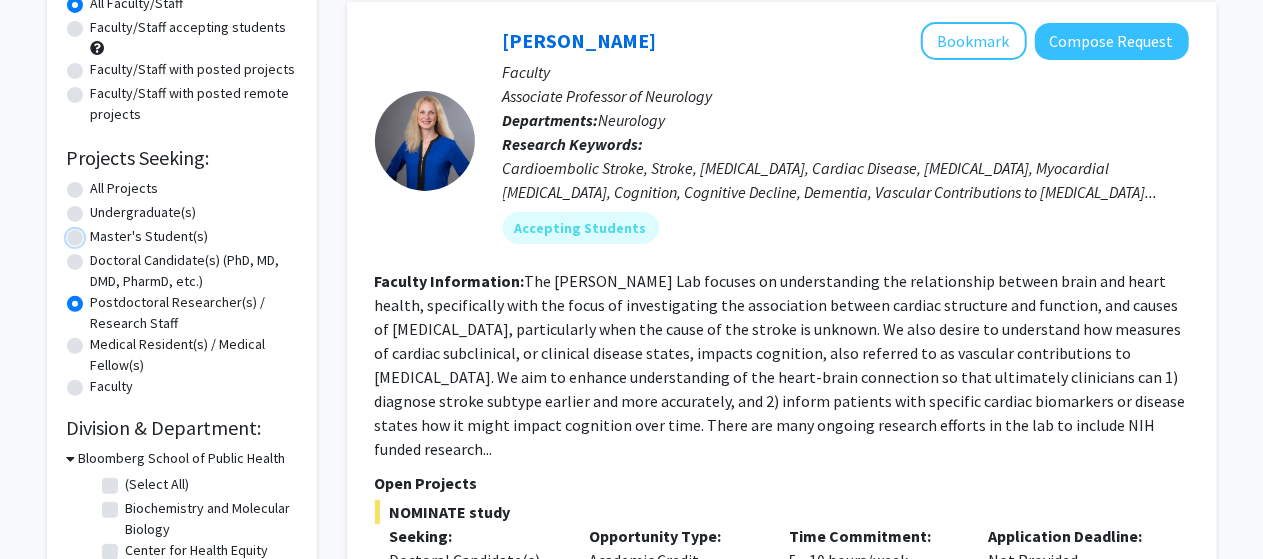click on "Master's Student(s)" at bounding box center (97, 232) 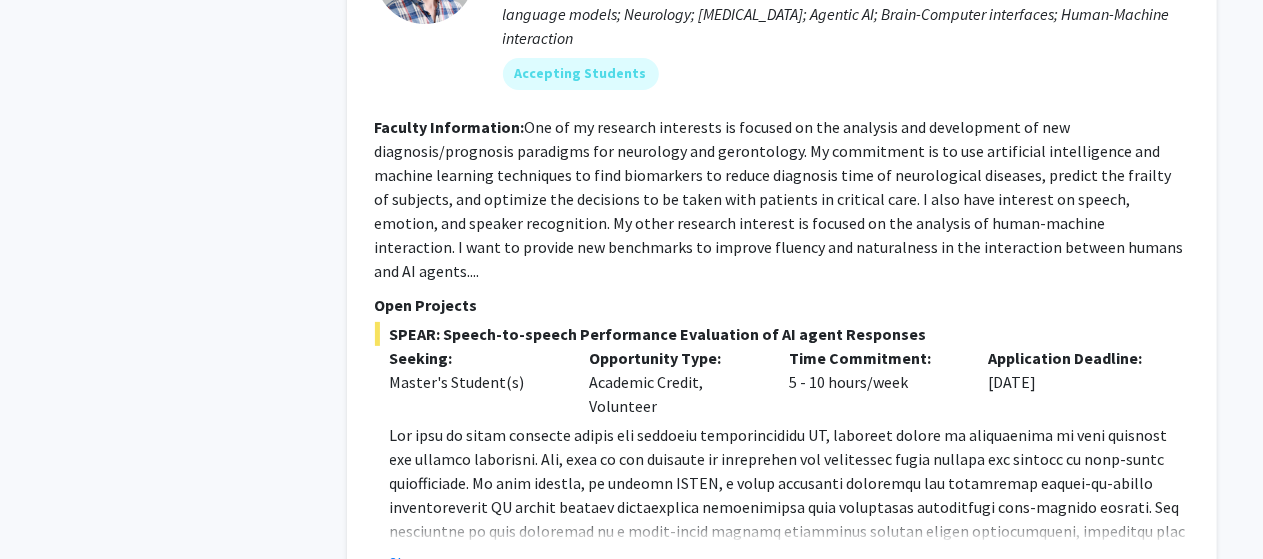 scroll, scrollTop: 7700, scrollLeft: 0, axis: vertical 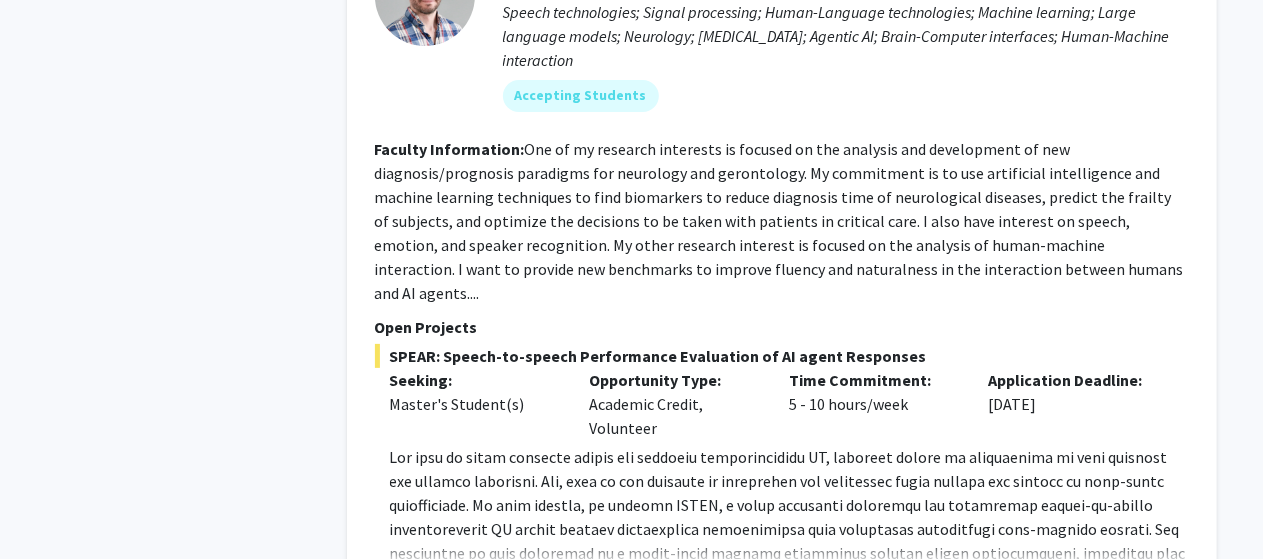 click on "Show more" 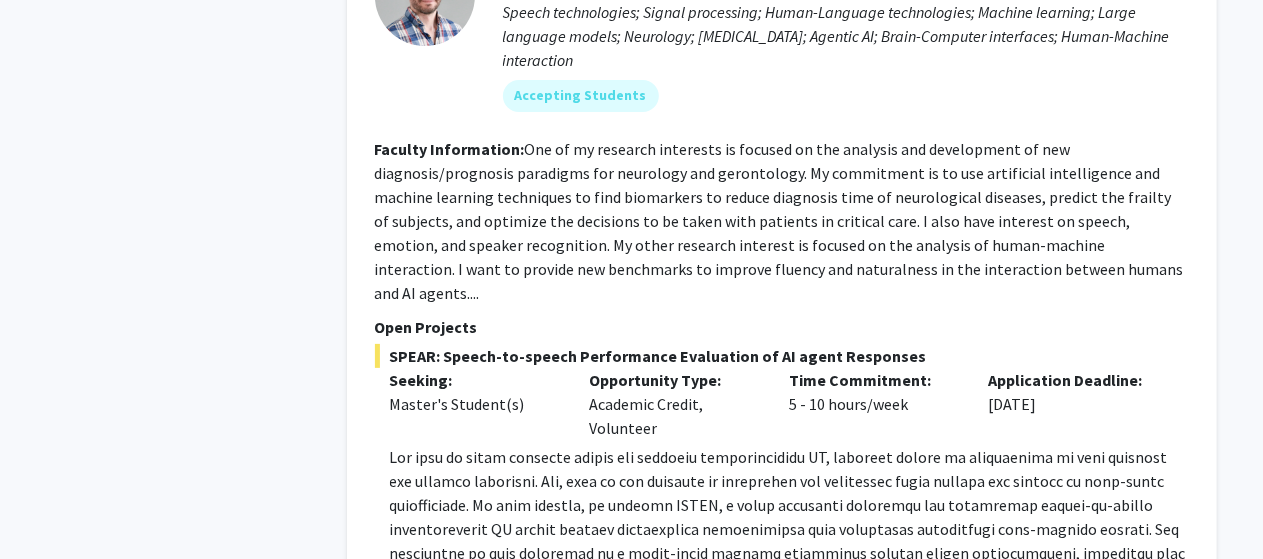 click 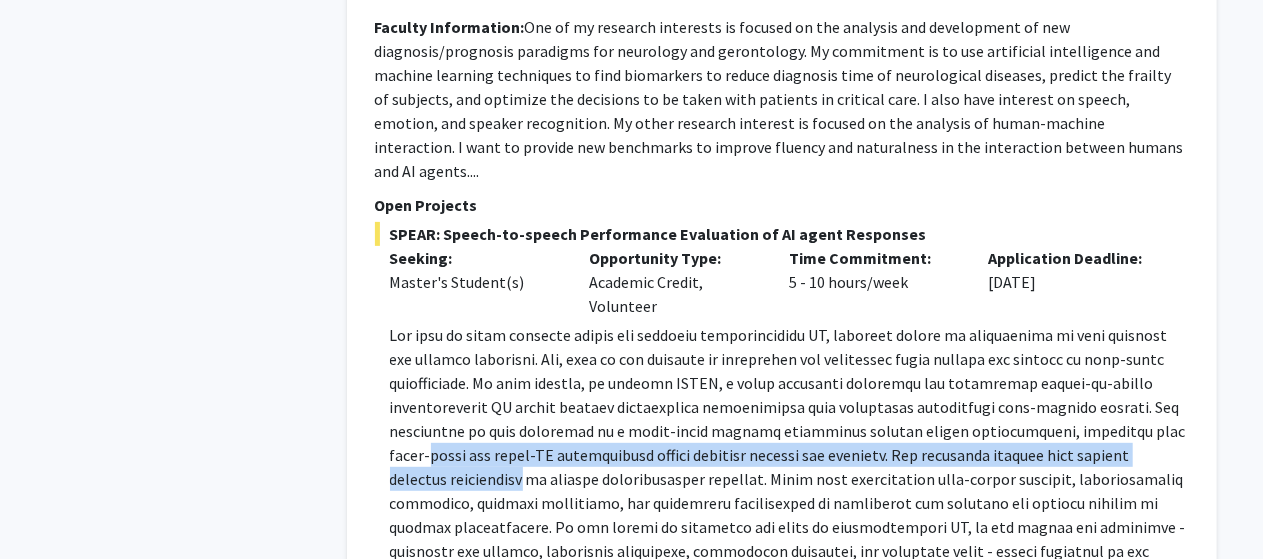 scroll, scrollTop: 7900, scrollLeft: 0, axis: vertical 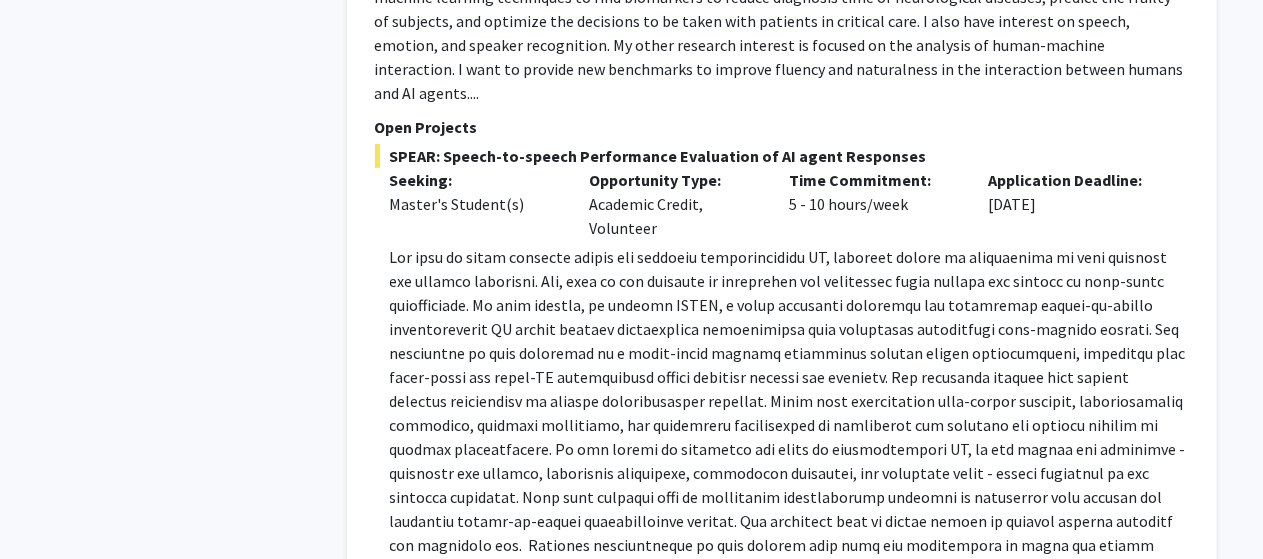 click 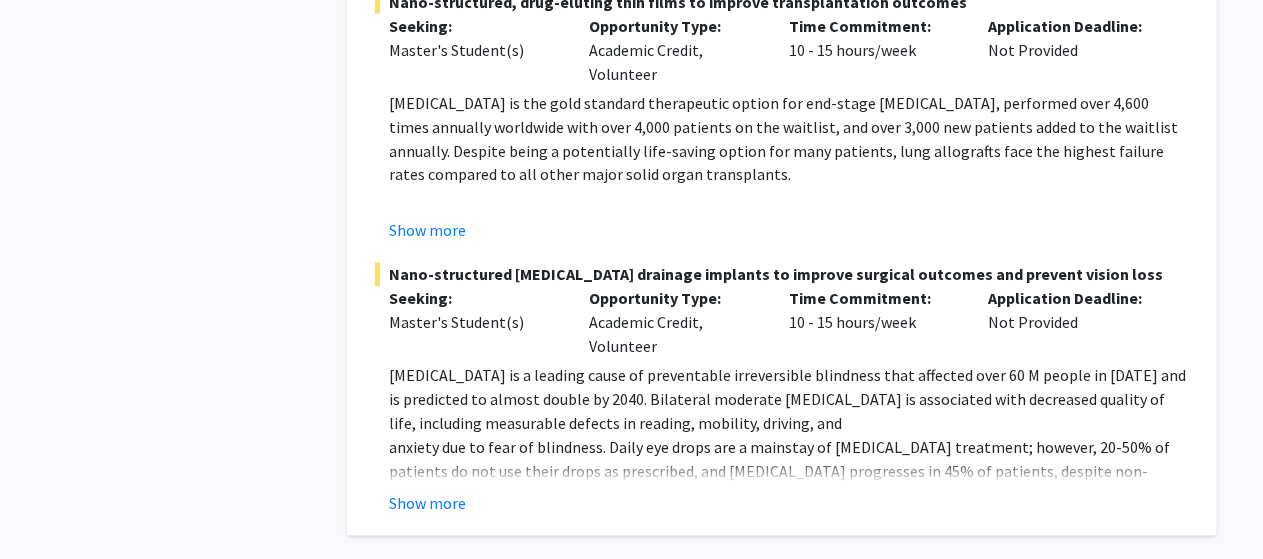 scroll, scrollTop: 9316, scrollLeft: 0, axis: vertical 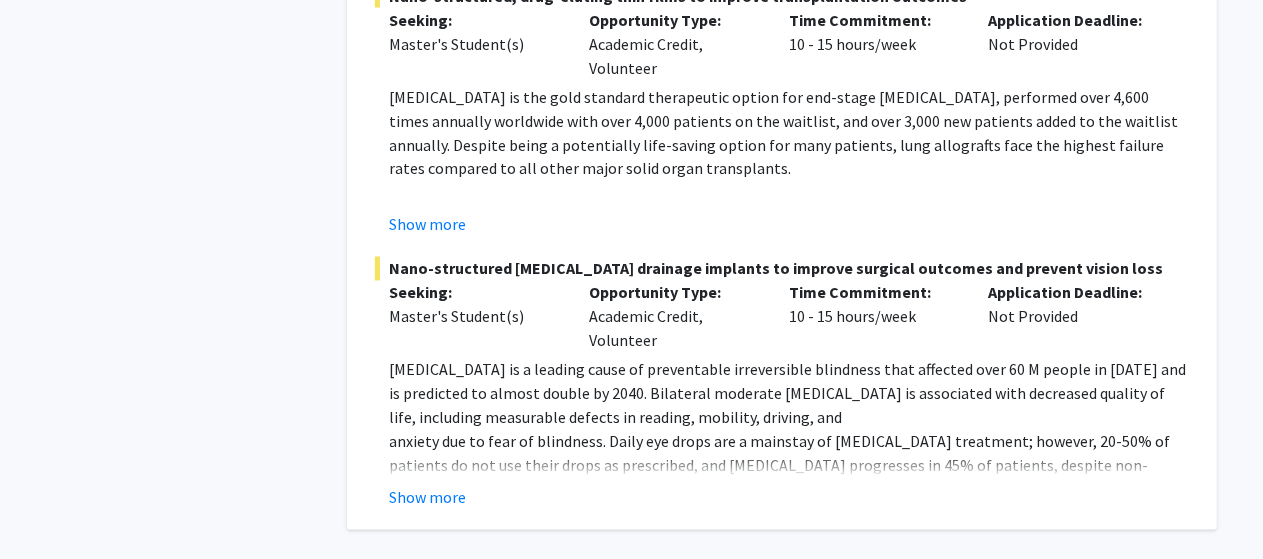 click on "2" 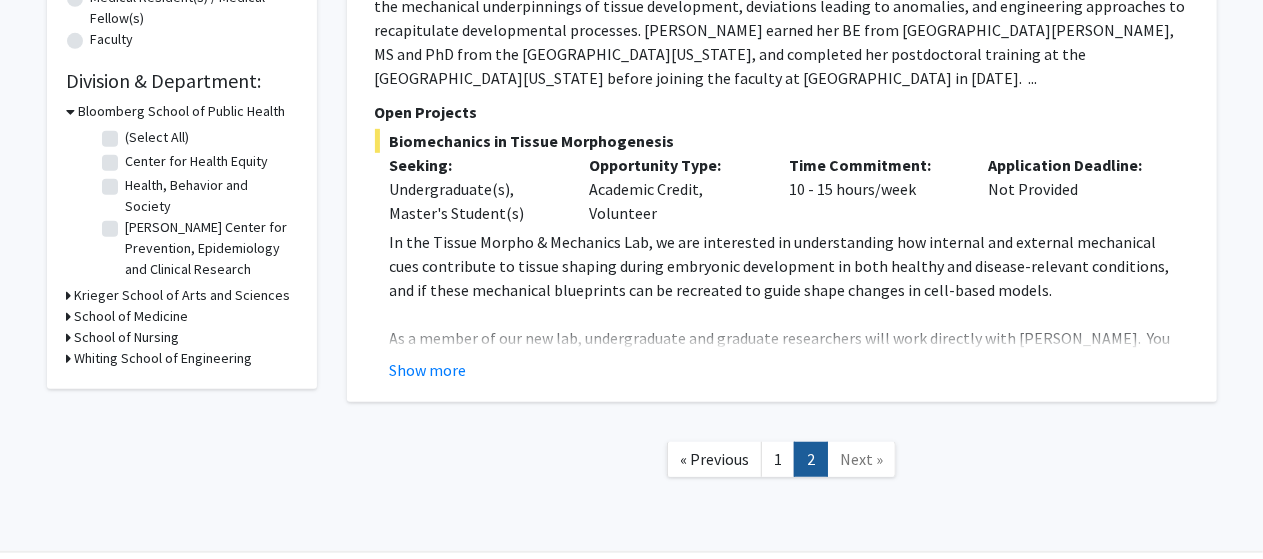 scroll, scrollTop: 587, scrollLeft: 0, axis: vertical 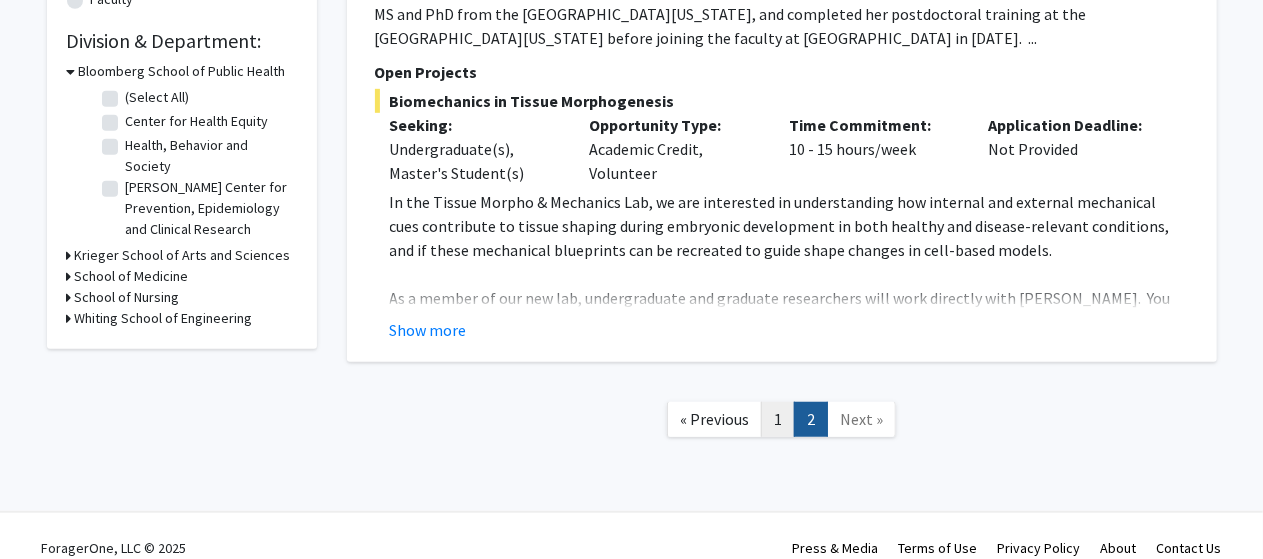click on "1" 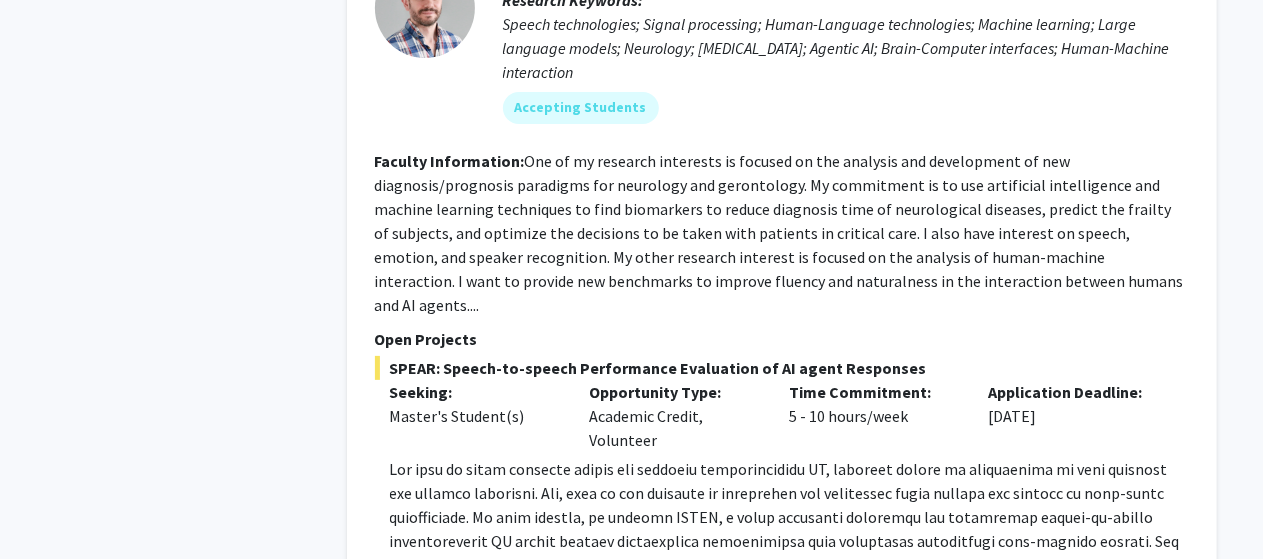 scroll, scrollTop: 7800, scrollLeft: 0, axis: vertical 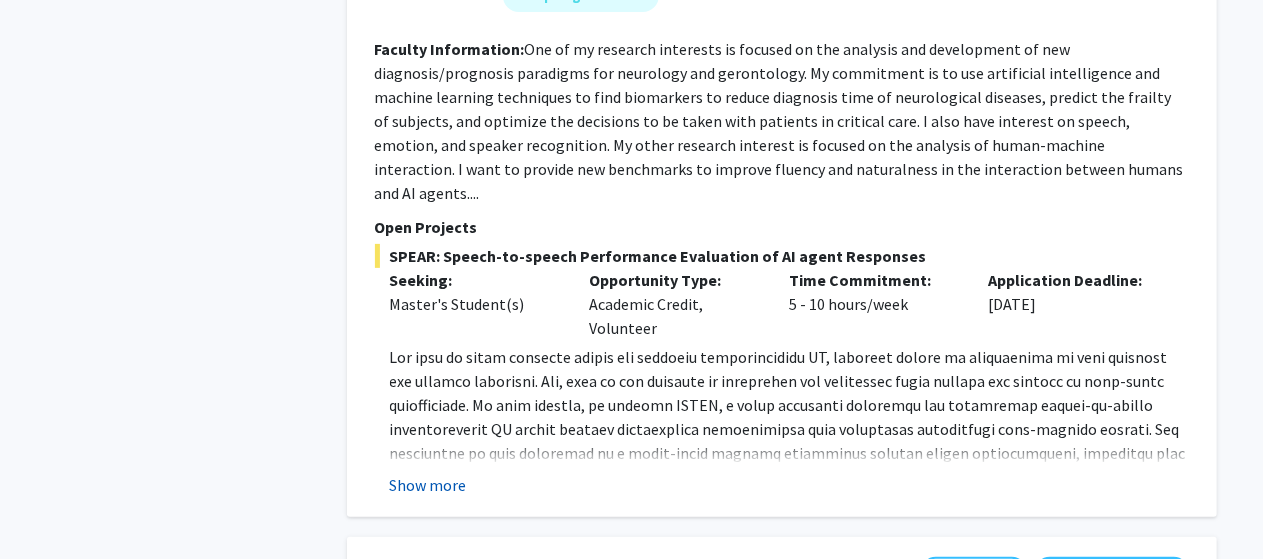 click on "Show more" 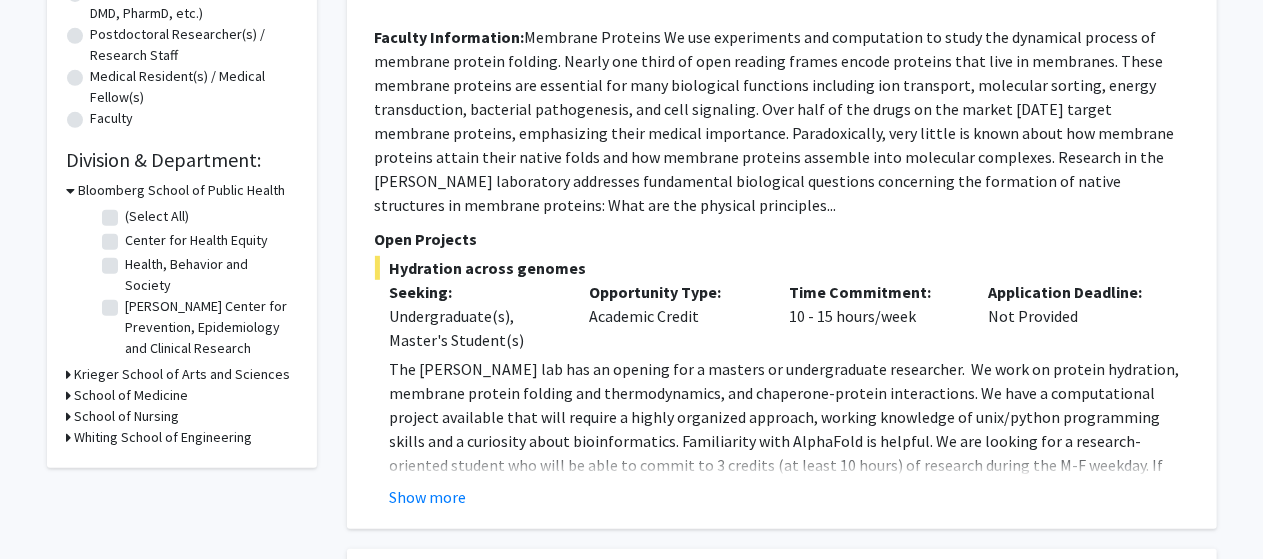 scroll, scrollTop: 500, scrollLeft: 0, axis: vertical 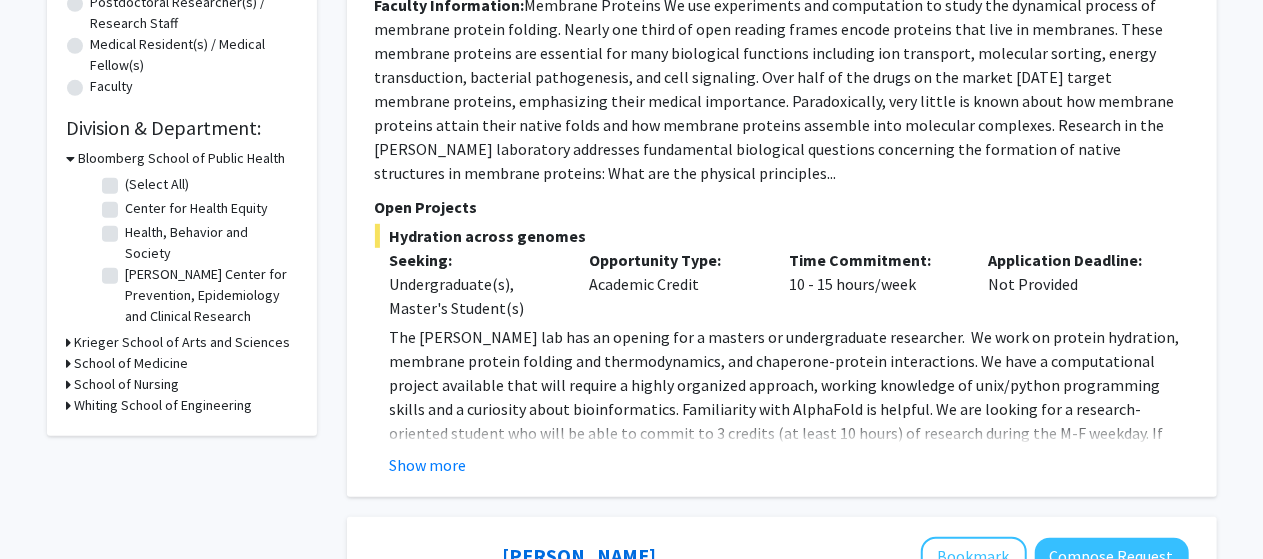 click 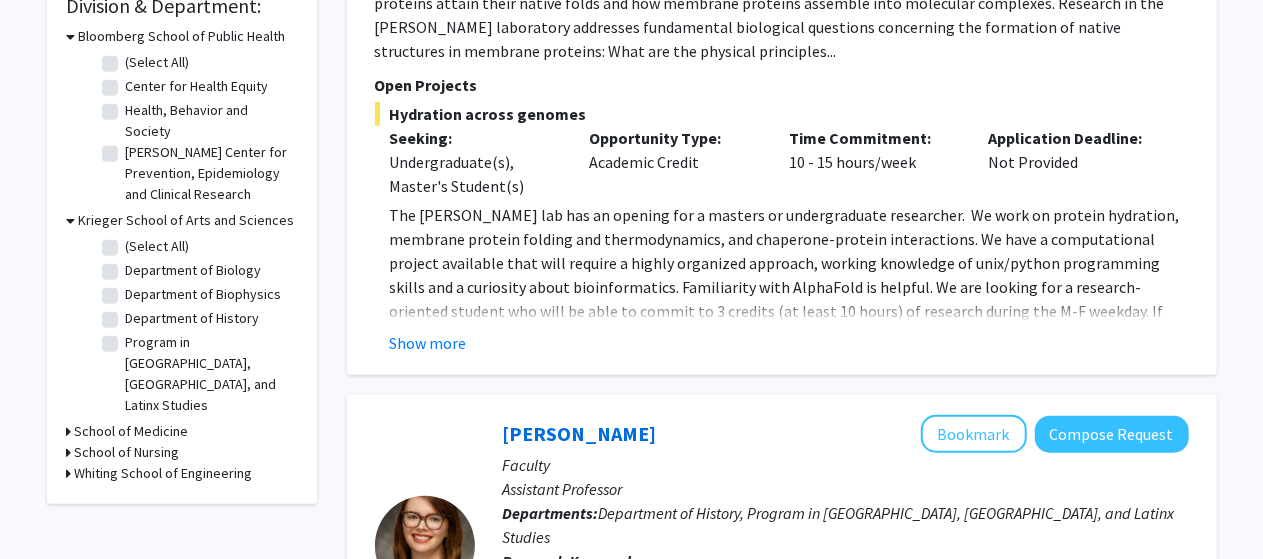 scroll, scrollTop: 700, scrollLeft: 0, axis: vertical 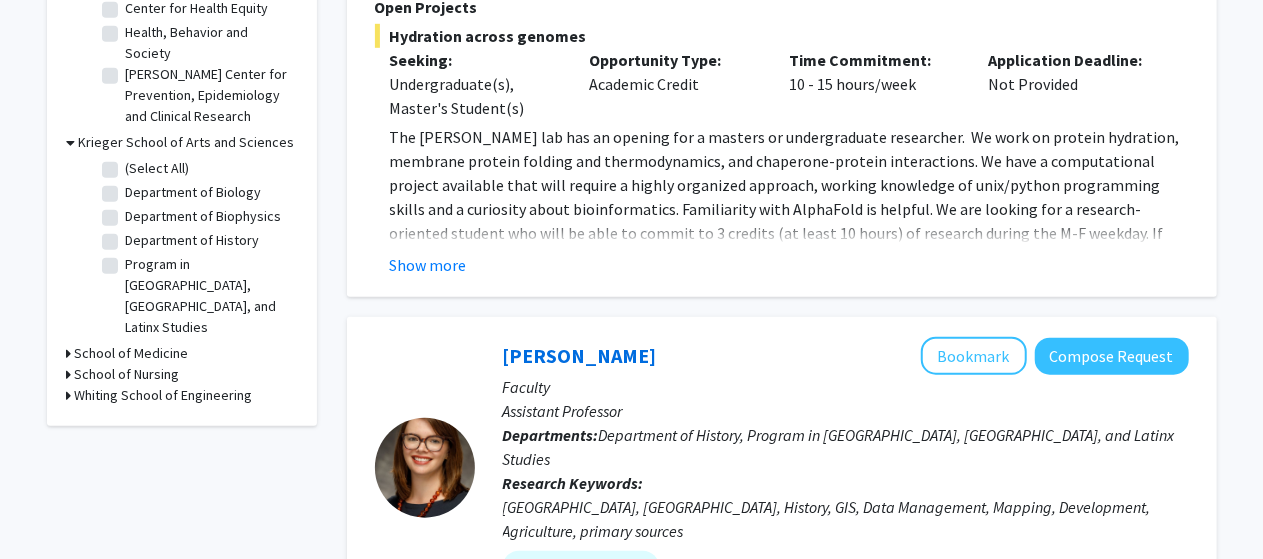 click 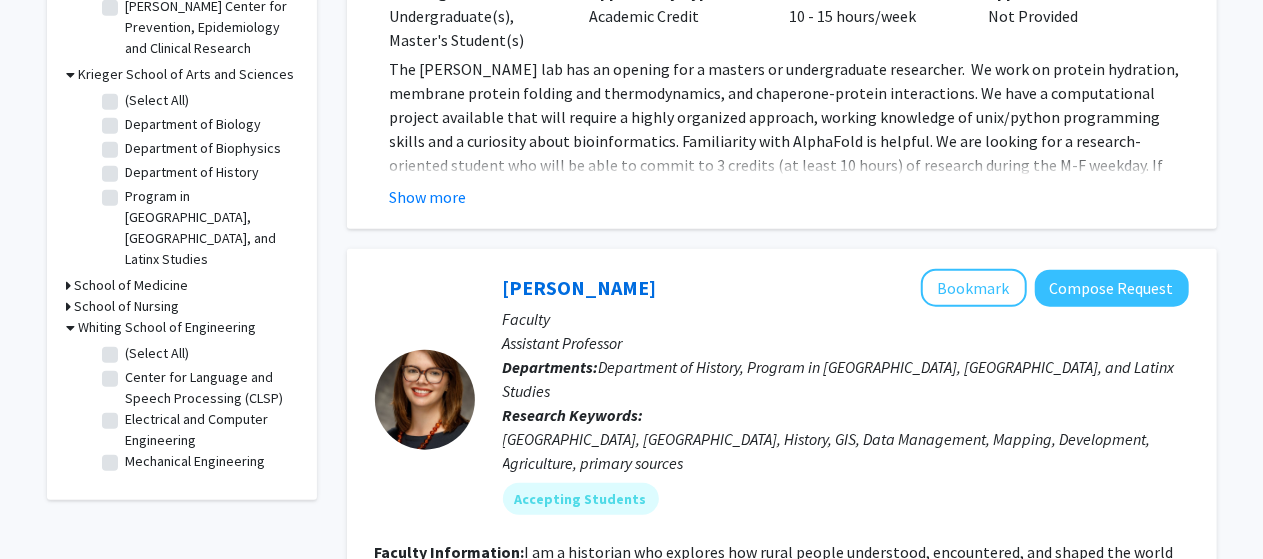 scroll, scrollTop: 800, scrollLeft: 0, axis: vertical 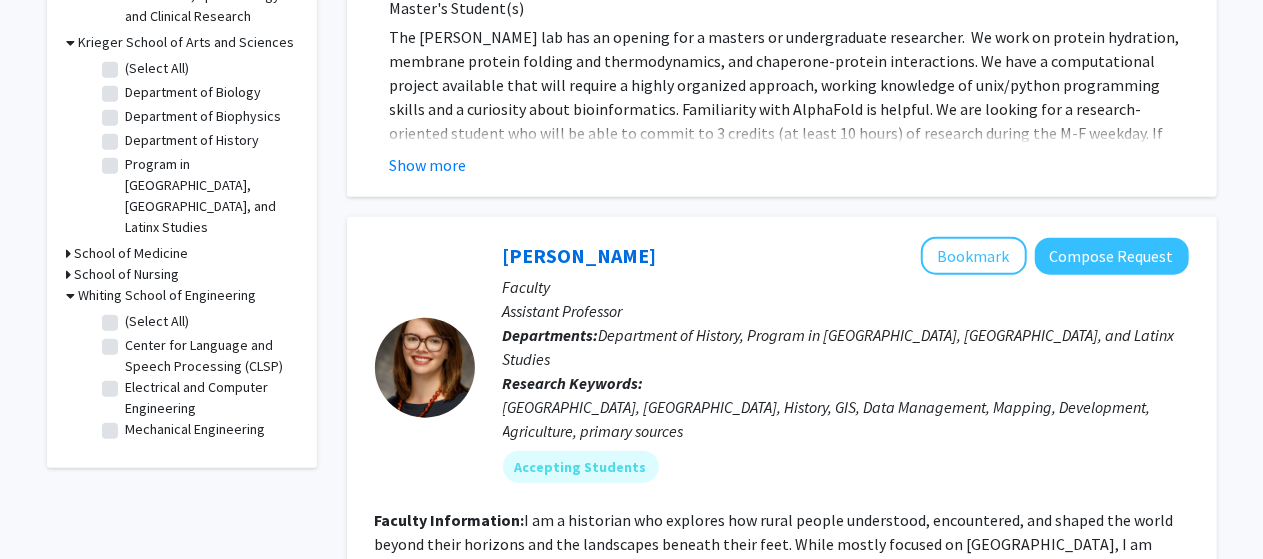 click on "Electrical and Computer Engineering" 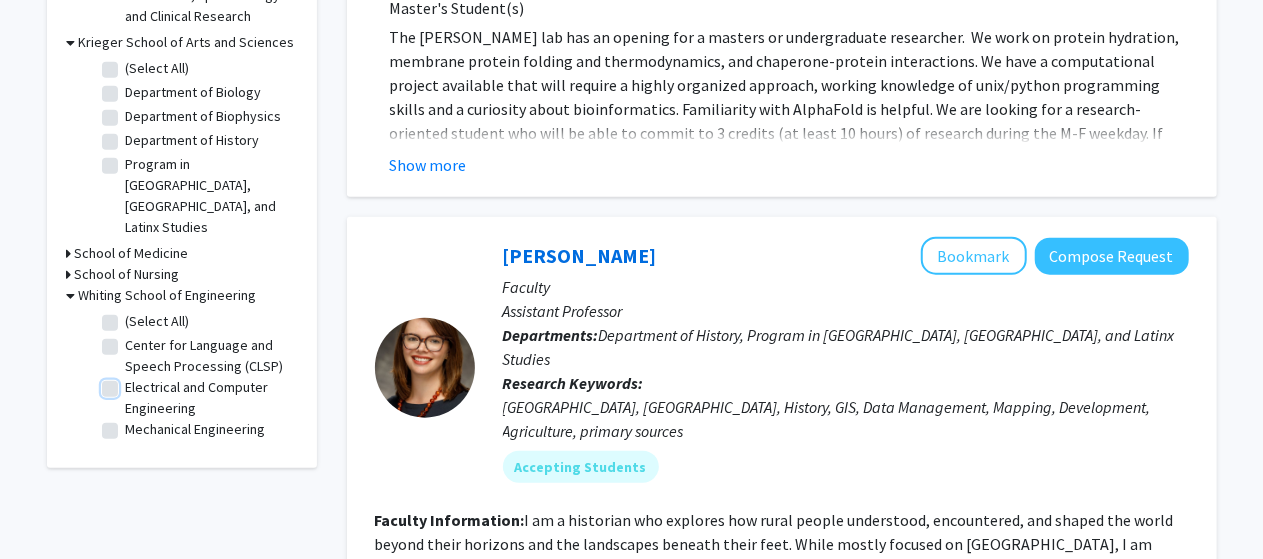 click on "Electrical and Computer Engineering" at bounding box center (132, 383) 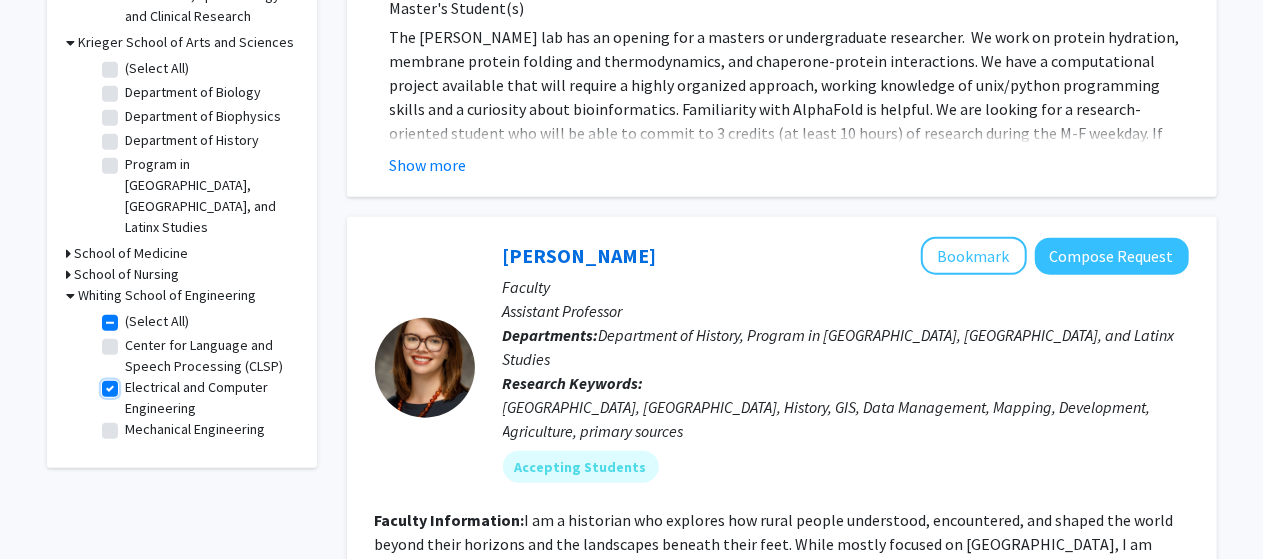 checkbox on "true" 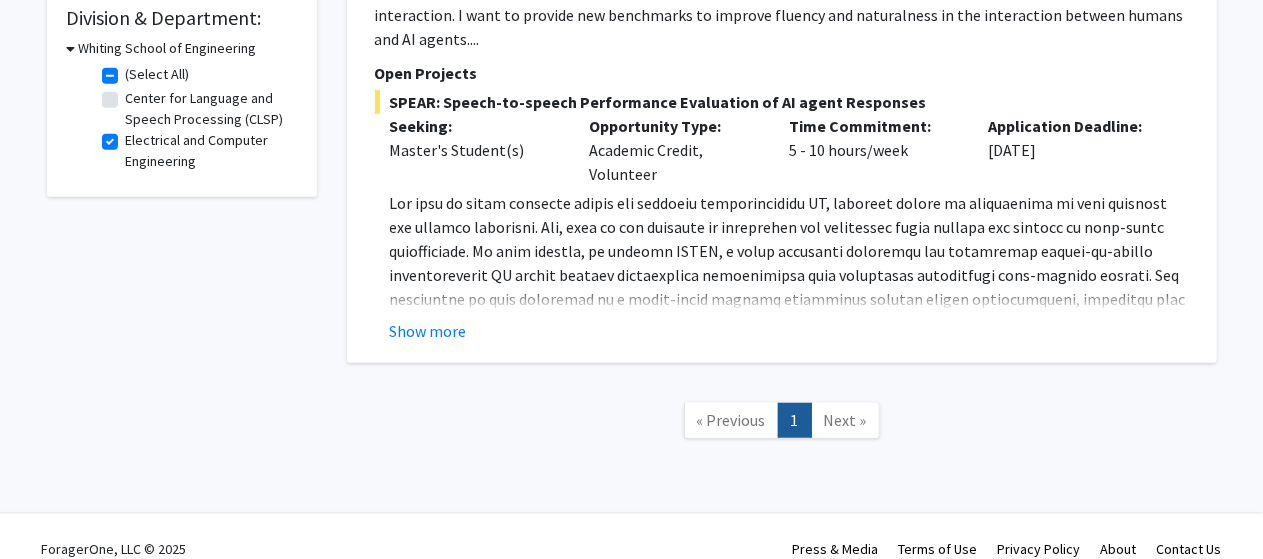 scroll, scrollTop: 611, scrollLeft: 0, axis: vertical 